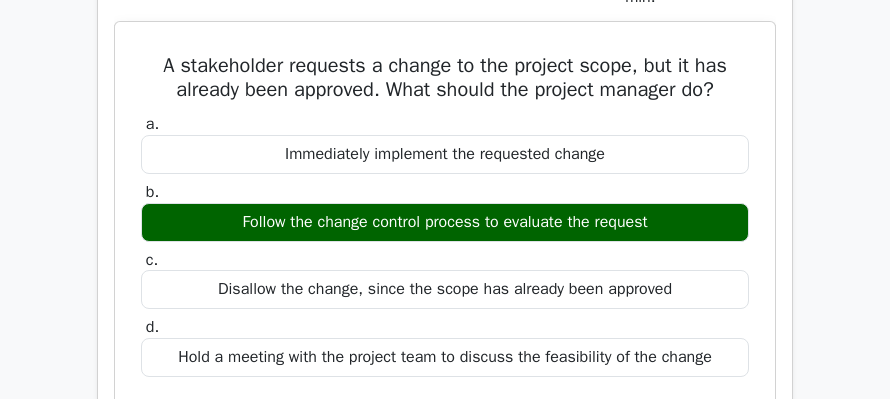 scroll, scrollTop: 0, scrollLeft: 0, axis: both 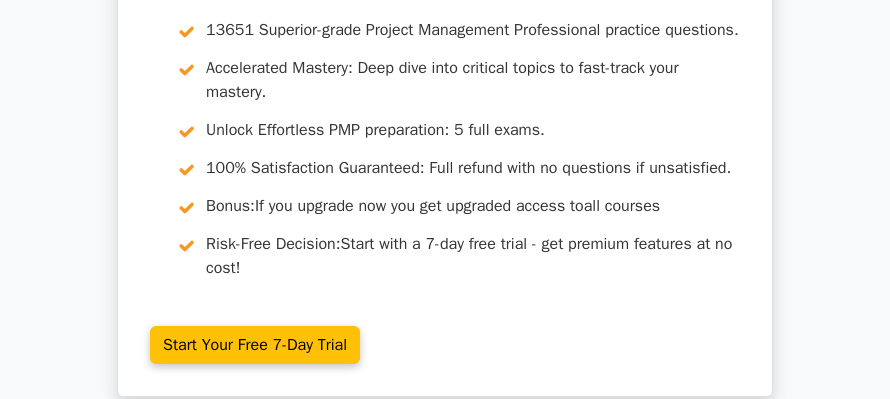click on "Continue practicing" at bounding box center (370, 488) 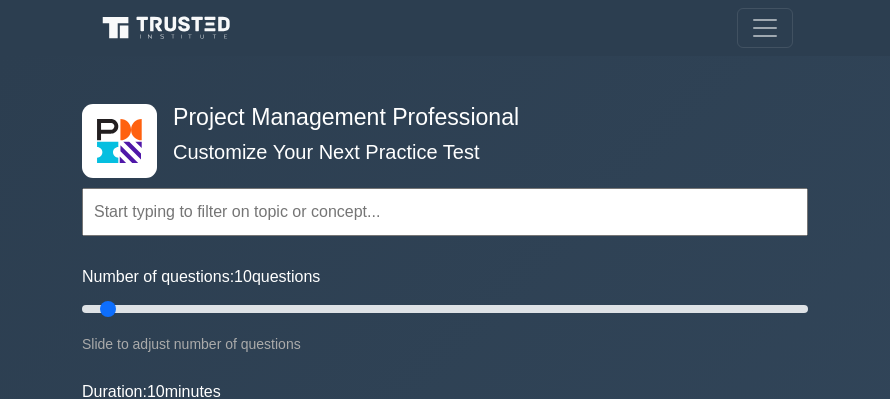 scroll, scrollTop: 333, scrollLeft: 0, axis: vertical 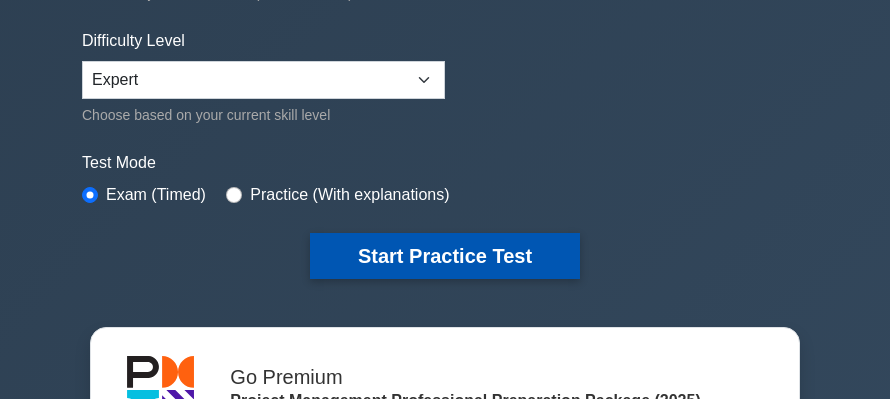 click on "Start Practice Test" at bounding box center [445, 256] 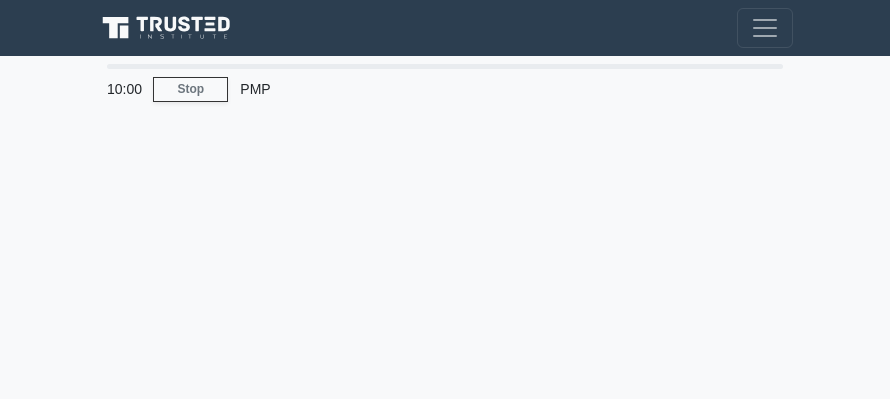 scroll, scrollTop: 0, scrollLeft: 0, axis: both 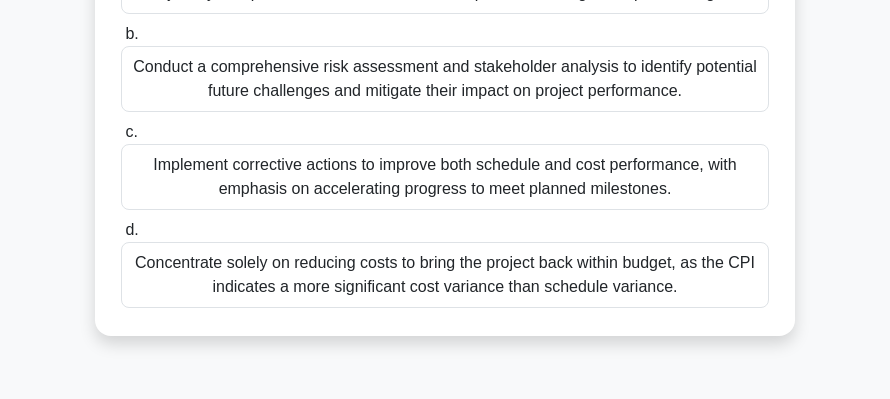 click on "Implement corrective actions to improve both schedule and cost performance, with emphasis on accelerating progress to meet planned milestones." at bounding box center [445, 177] 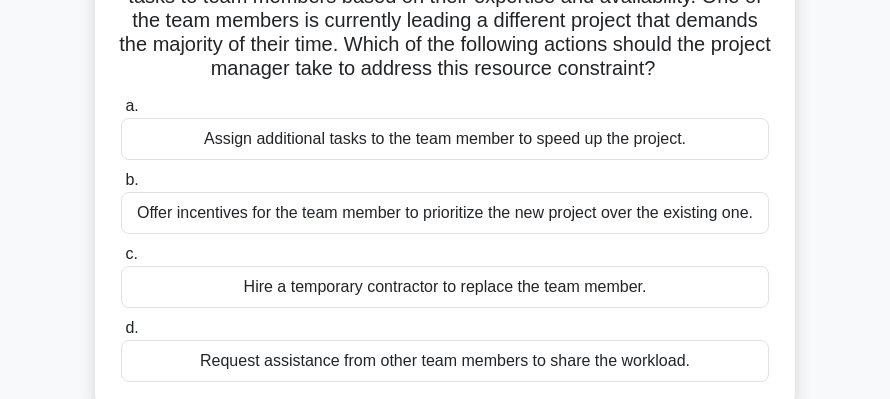 scroll, scrollTop: 200, scrollLeft: 0, axis: vertical 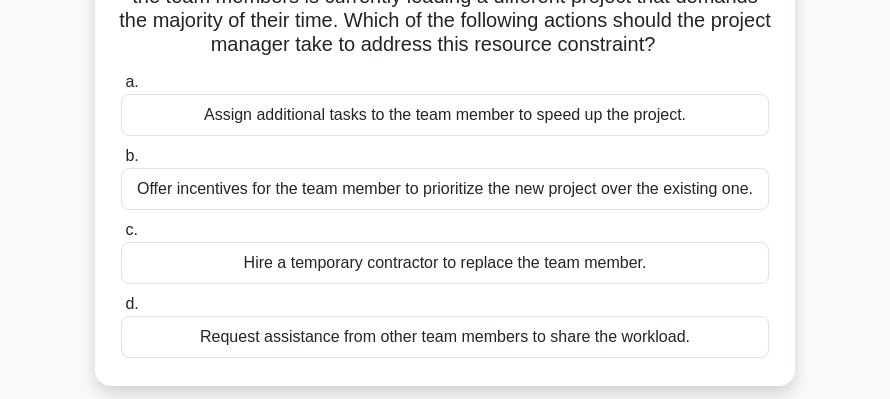 click on "Request assistance from other team members to share the workload." at bounding box center (445, 337) 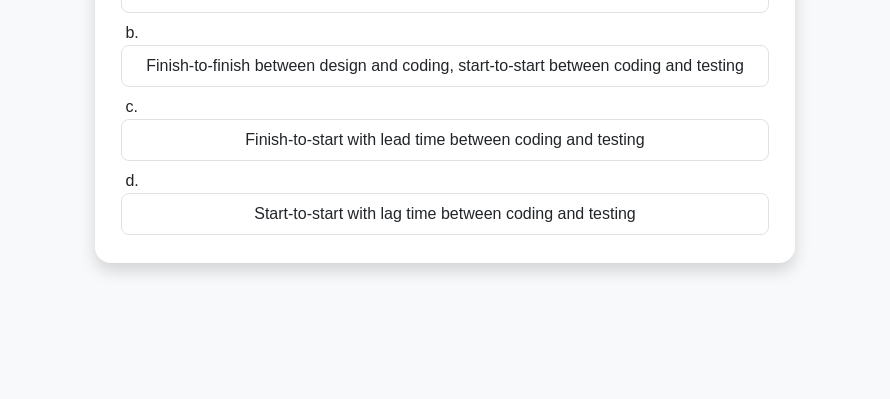 scroll, scrollTop: 333, scrollLeft: 0, axis: vertical 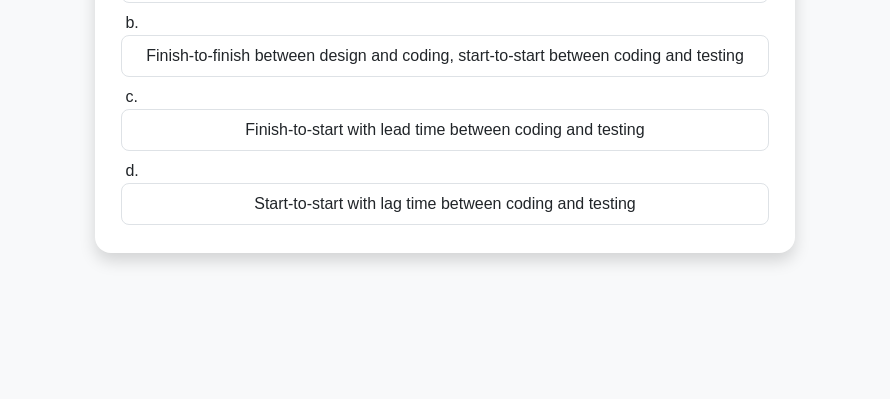 click on "Start-to-start with lag time between coding and testing" at bounding box center (445, 204) 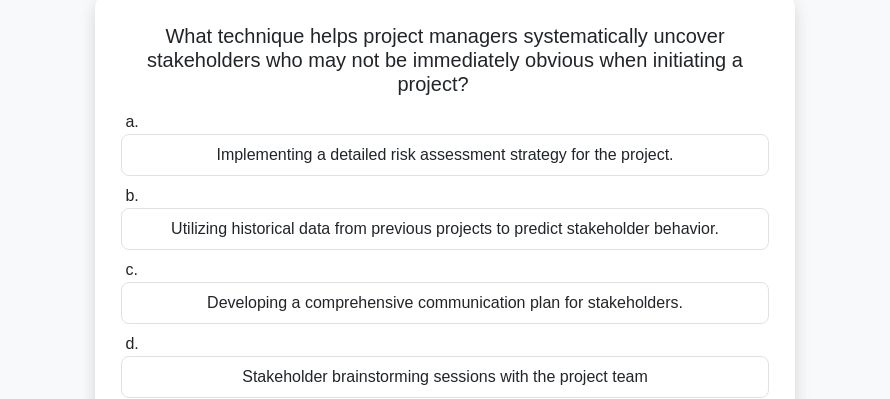 scroll, scrollTop: 200, scrollLeft: 0, axis: vertical 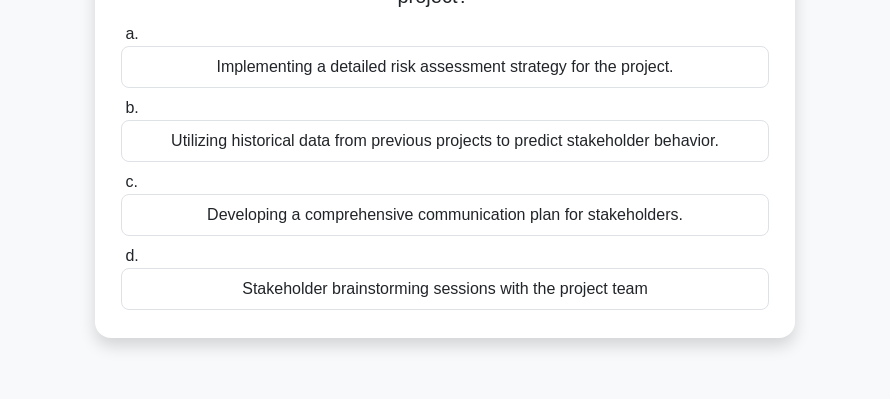 click on "Stakeholder brainstorming sessions with the project team" at bounding box center [445, 289] 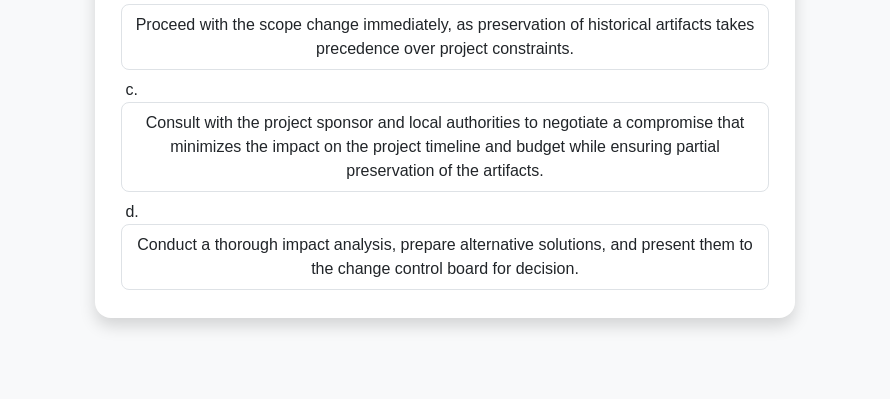 scroll, scrollTop: 466, scrollLeft: 0, axis: vertical 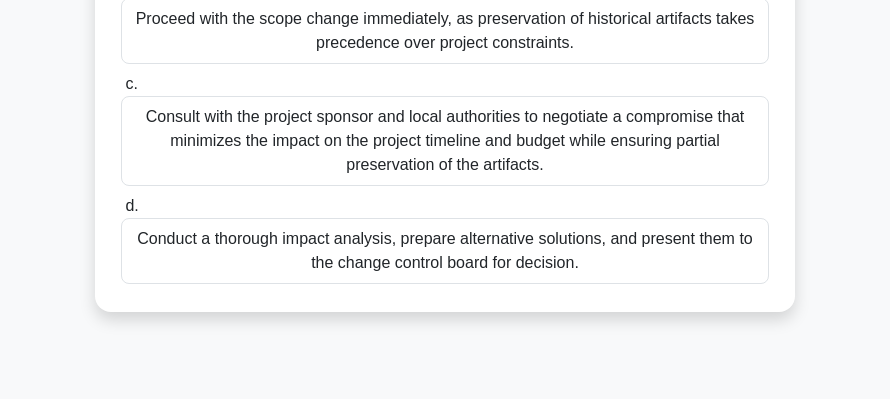 click on "Conduct a thorough impact analysis, prepare alternative solutions, and present them to the change control board for decision." at bounding box center [445, 251] 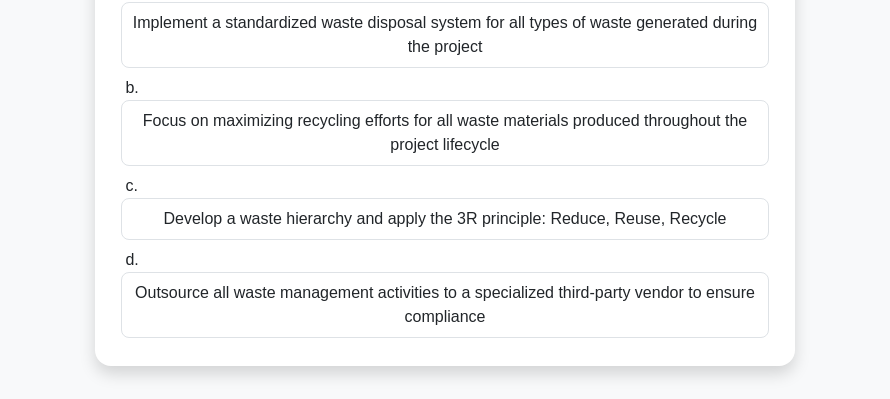 scroll, scrollTop: 266, scrollLeft: 0, axis: vertical 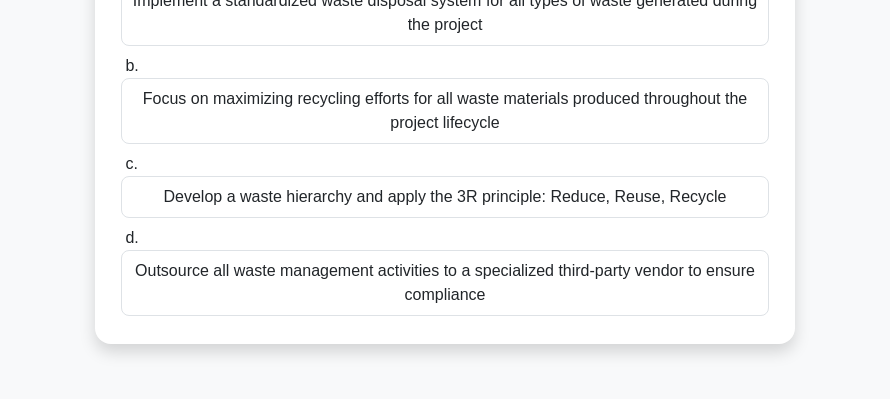 click on "Develop a waste hierarchy and apply the 3R principle: Reduce, Reuse, Recycle" at bounding box center [445, 197] 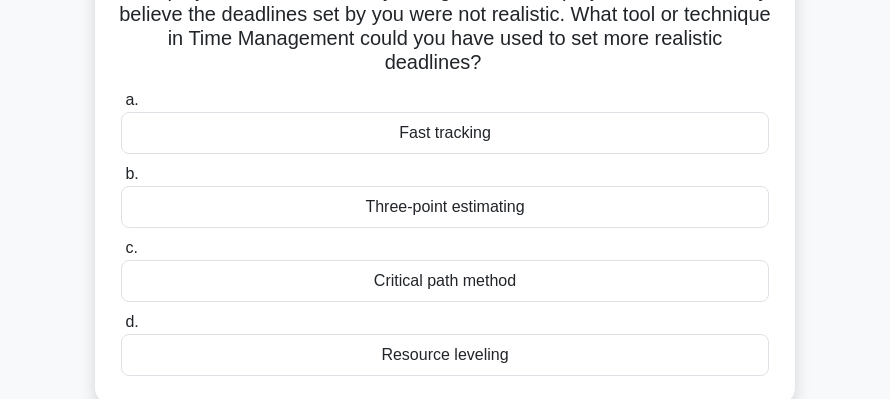 scroll, scrollTop: 200, scrollLeft: 0, axis: vertical 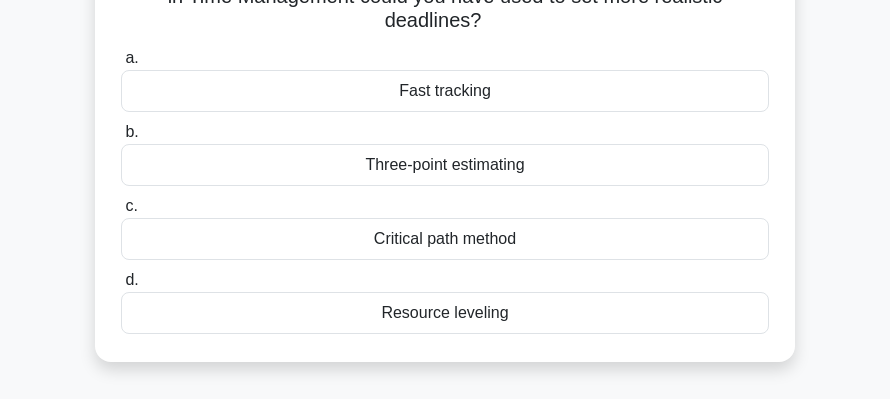 click on "Three-point estimating" at bounding box center [445, 165] 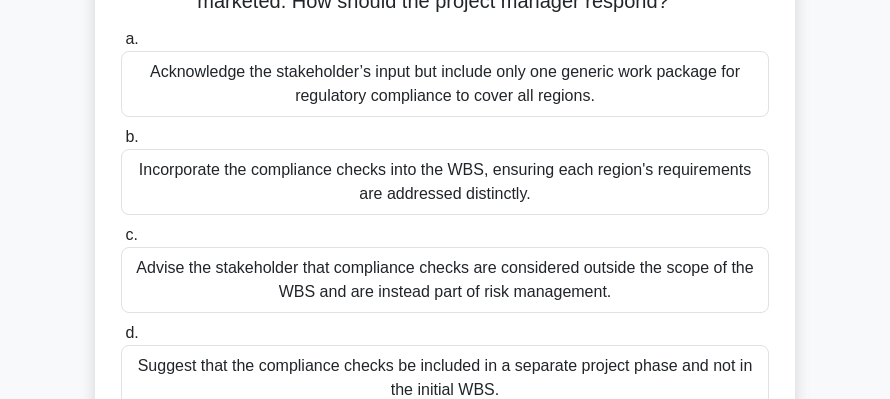 scroll, scrollTop: 266, scrollLeft: 0, axis: vertical 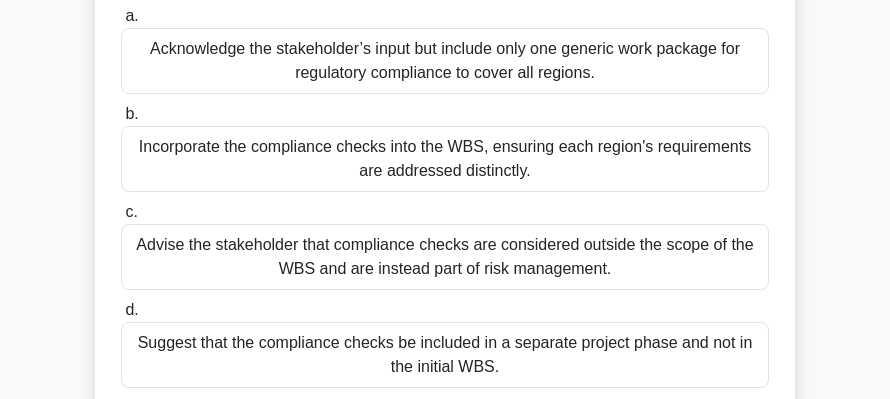 click on "Incorporate the compliance checks into the WBS, ensuring each region's requirements are addressed distinctly." at bounding box center (445, 159) 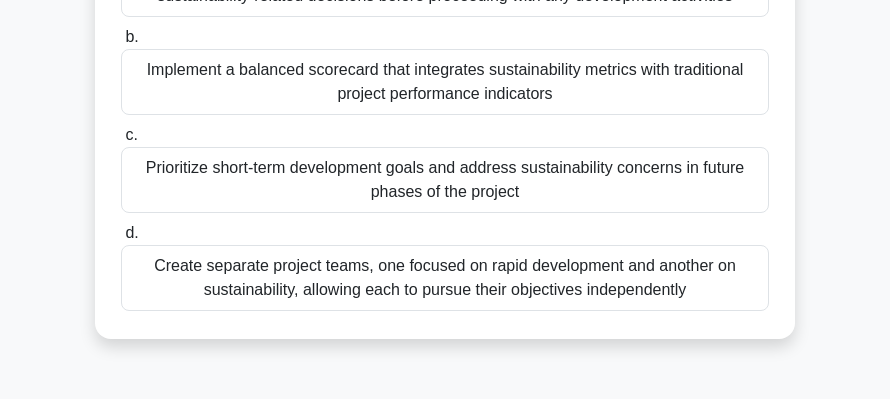 scroll, scrollTop: 333, scrollLeft: 0, axis: vertical 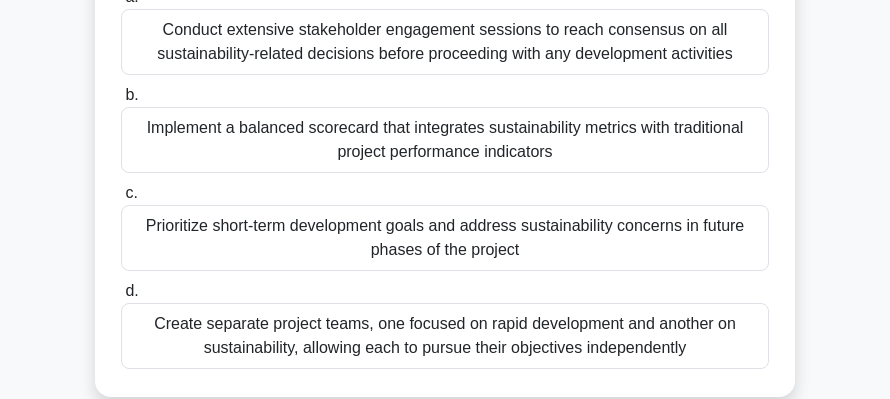 click on "Implement a balanced scorecard that integrates sustainability metrics with traditional project performance indicators" at bounding box center (445, 140) 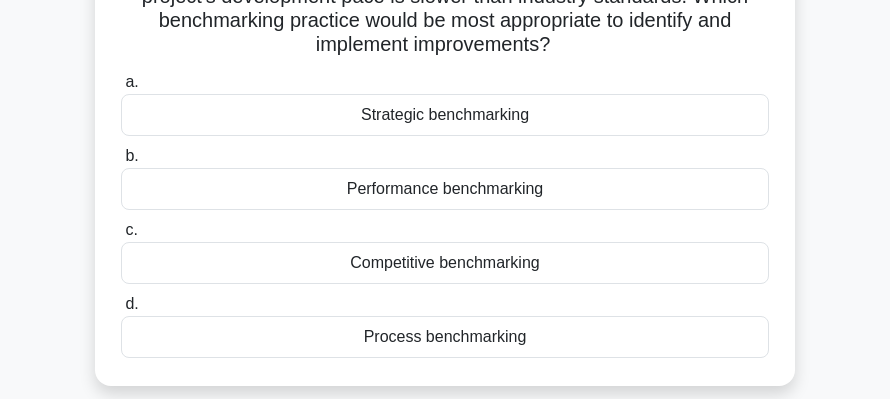 scroll, scrollTop: 200, scrollLeft: 0, axis: vertical 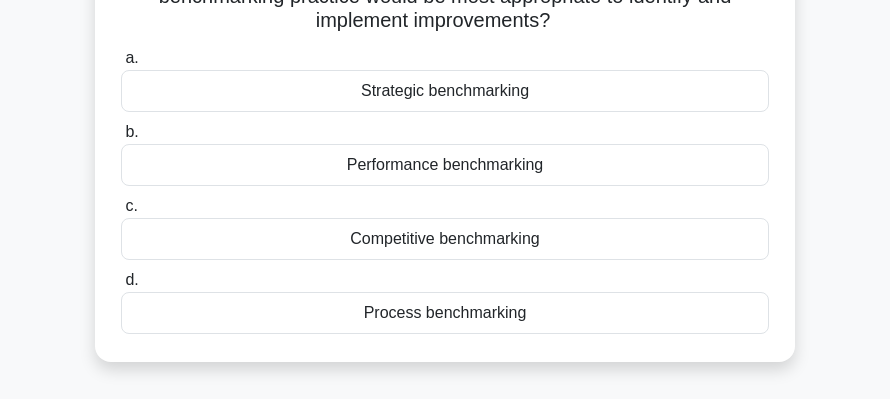 click on "Performance benchmarking" at bounding box center [445, 165] 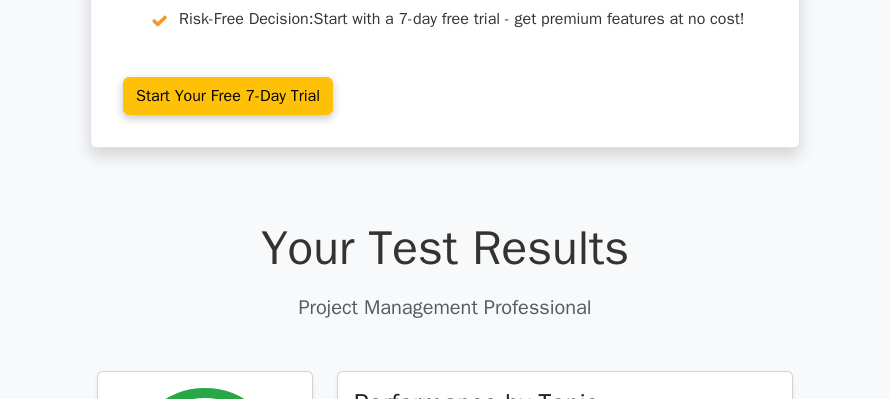 scroll, scrollTop: 0, scrollLeft: 0, axis: both 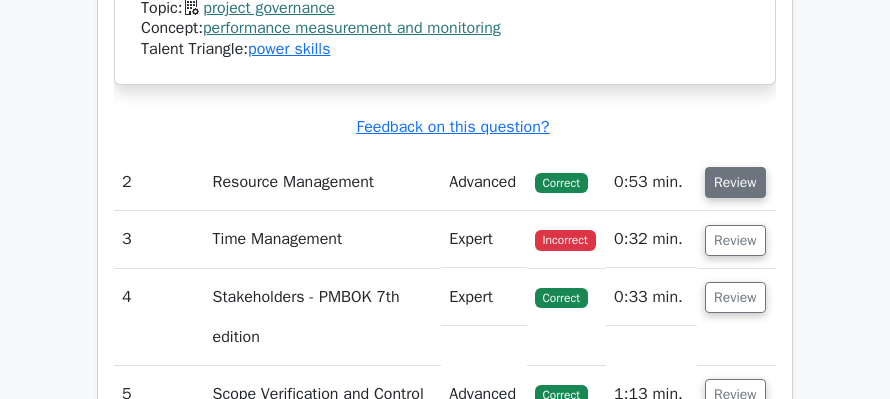 click on "Review" at bounding box center [735, 182] 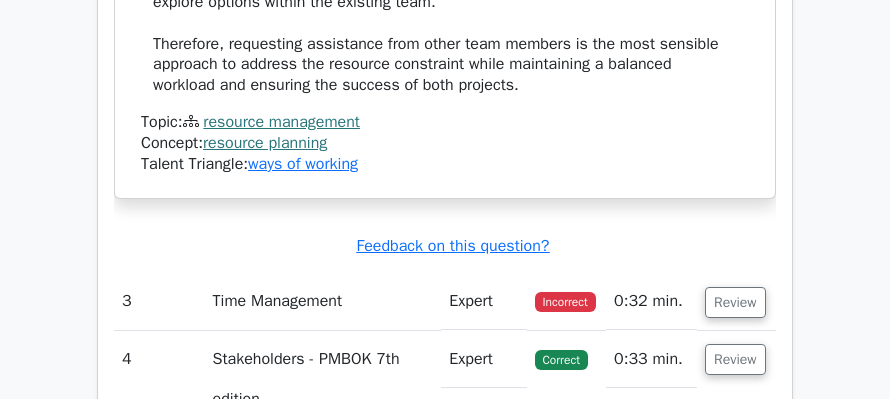 scroll, scrollTop: 4466, scrollLeft: 0, axis: vertical 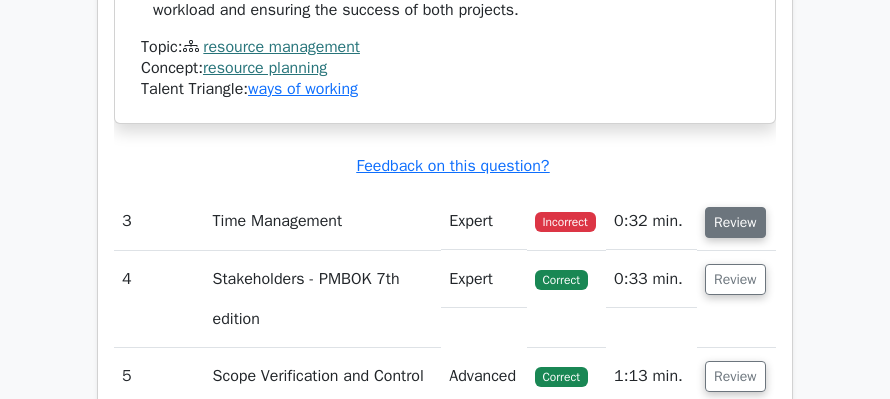 click on "Review" at bounding box center (735, 222) 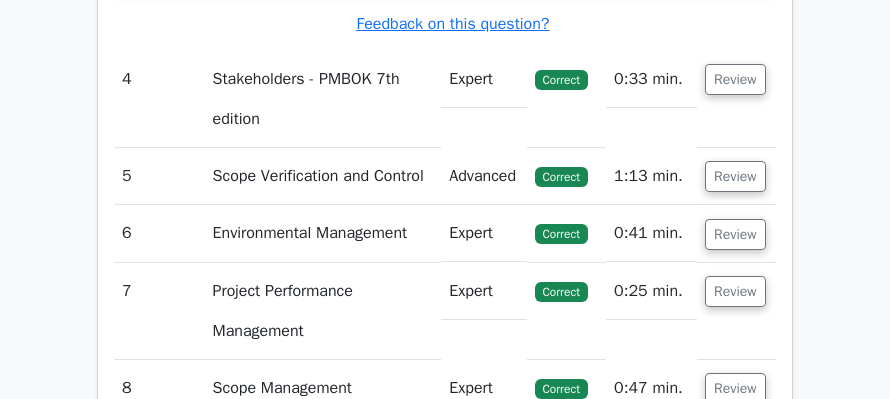 scroll, scrollTop: 5600, scrollLeft: 0, axis: vertical 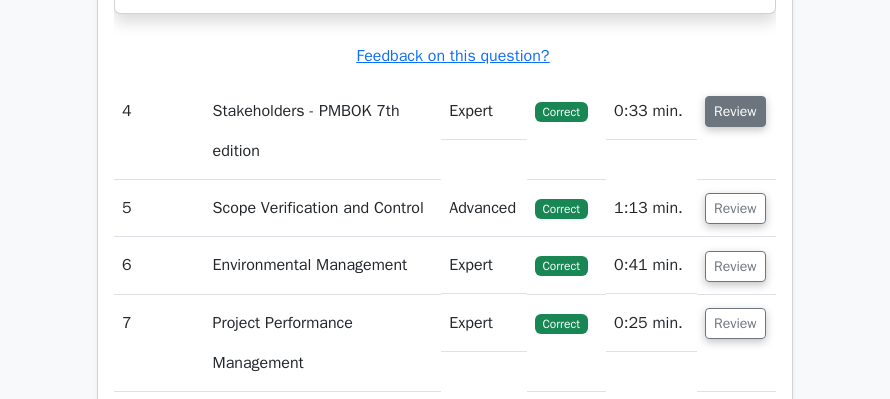 click on "Review" at bounding box center [735, 111] 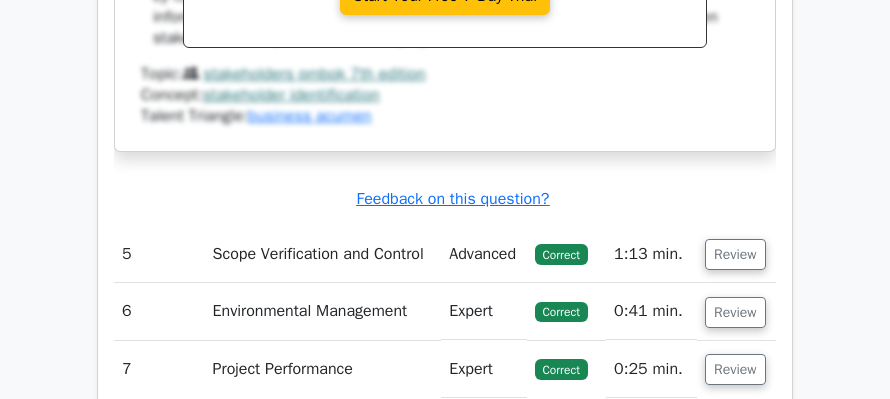 scroll, scrollTop: 6400, scrollLeft: 0, axis: vertical 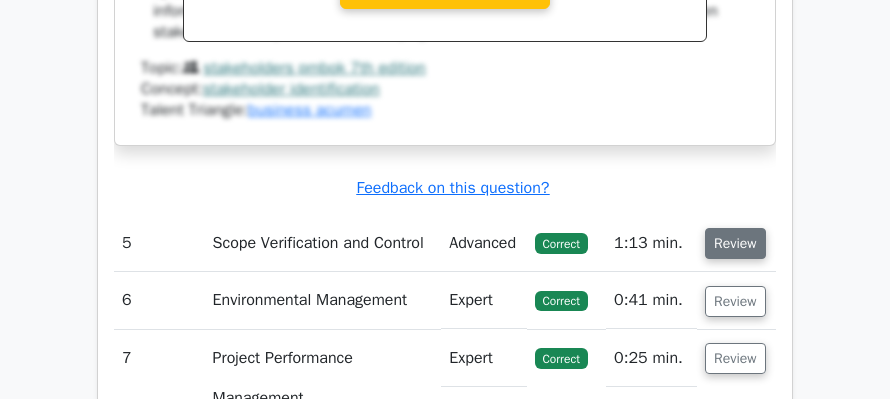 click on "Review" at bounding box center (735, 243) 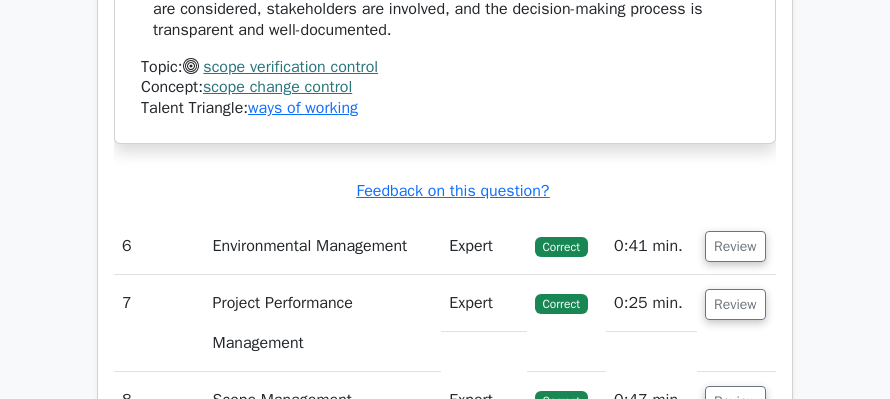 scroll, scrollTop: 7933, scrollLeft: 0, axis: vertical 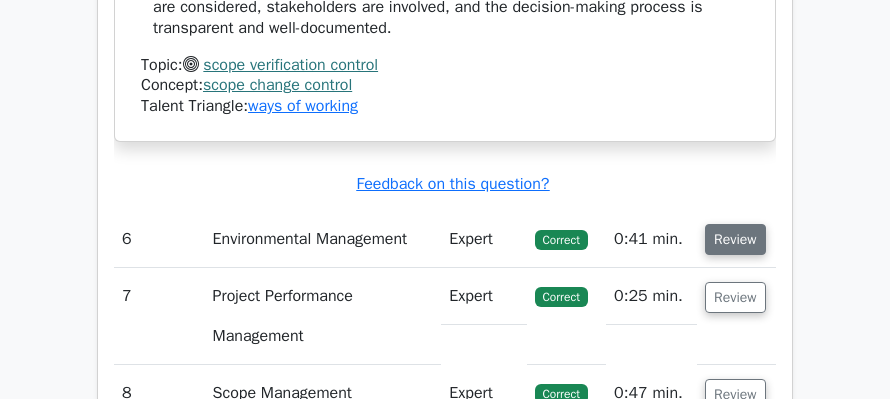 click on "Review" at bounding box center [735, 239] 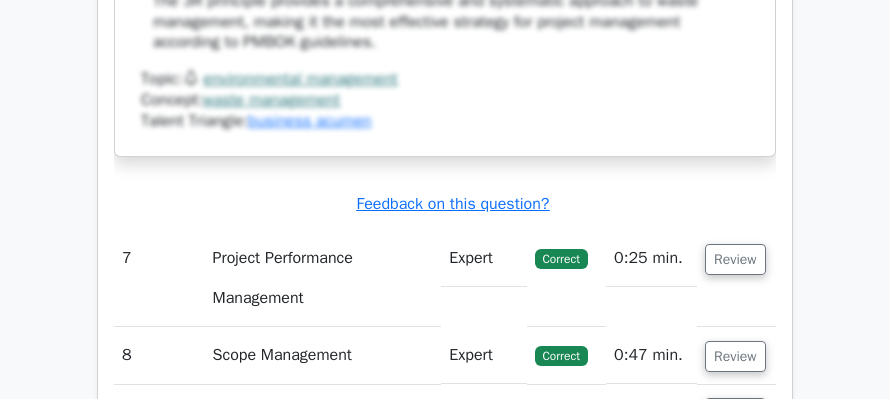 scroll, scrollTop: 9333, scrollLeft: 0, axis: vertical 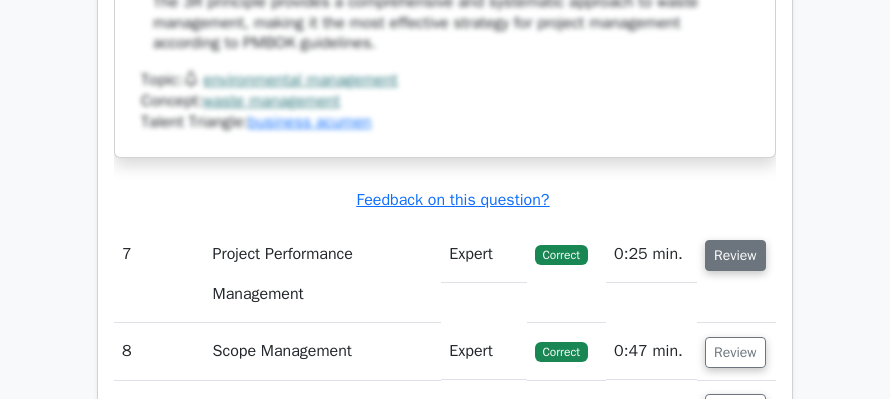 click on "Review" at bounding box center (735, 255) 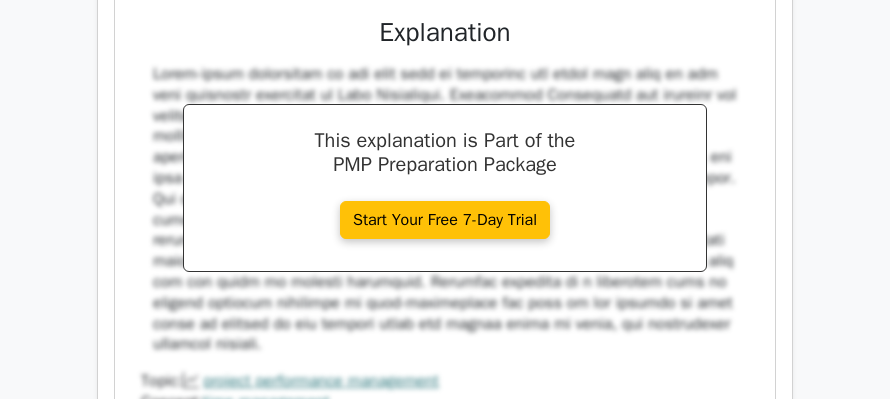 scroll, scrollTop: 10400, scrollLeft: 0, axis: vertical 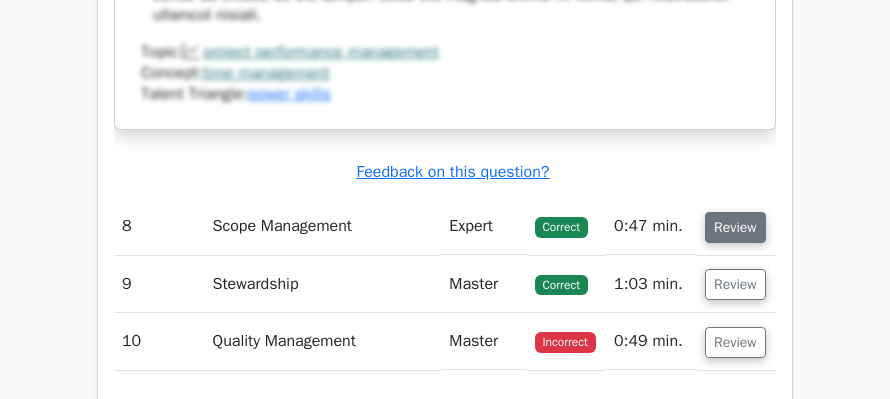 click on "Review" at bounding box center [735, 227] 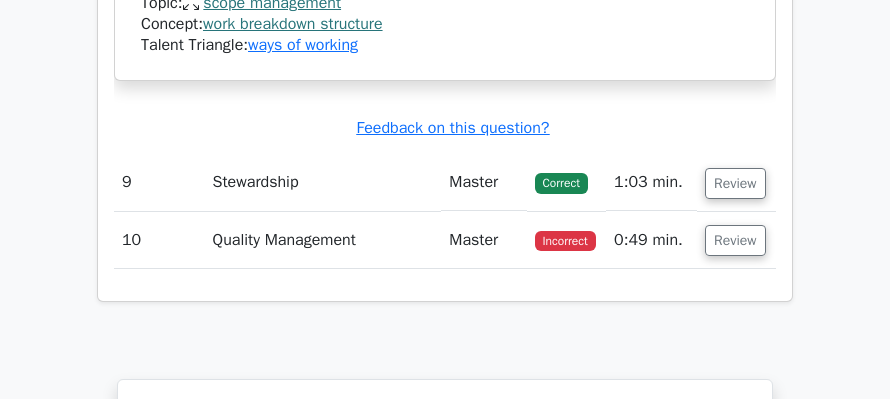 scroll, scrollTop: 11666, scrollLeft: 0, axis: vertical 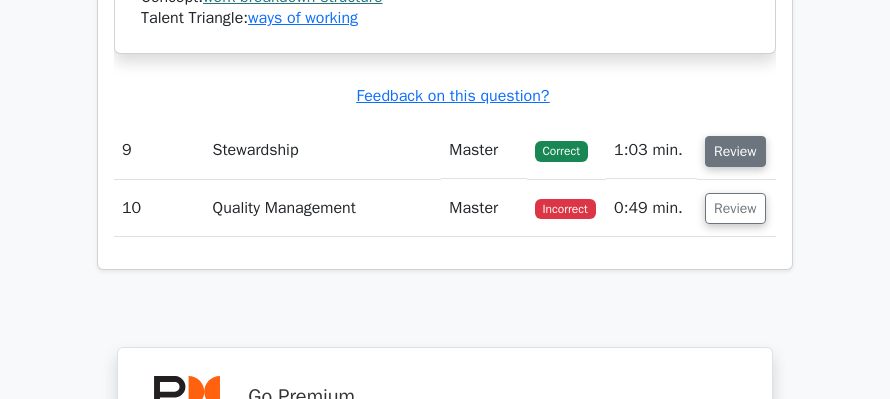 click on "Review" at bounding box center (735, 151) 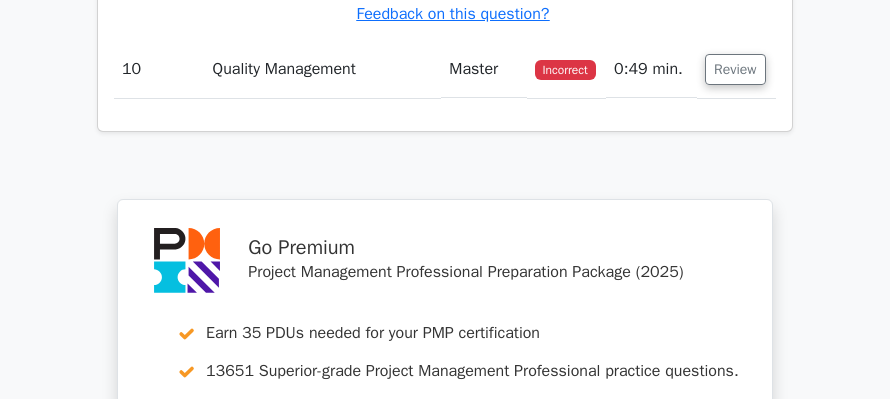 scroll, scrollTop: 13266, scrollLeft: 0, axis: vertical 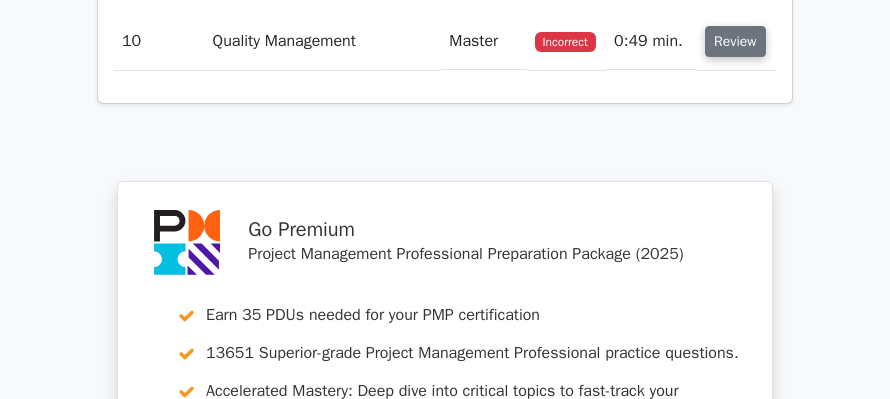 click on "Review" at bounding box center (735, 41) 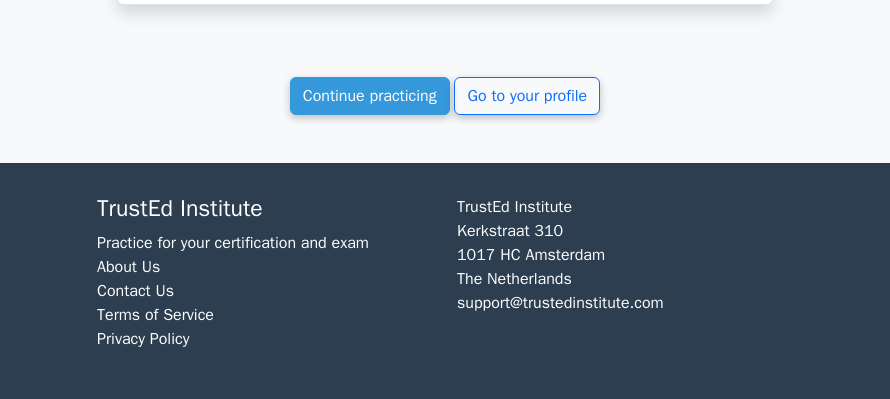 scroll, scrollTop: 14998, scrollLeft: 0, axis: vertical 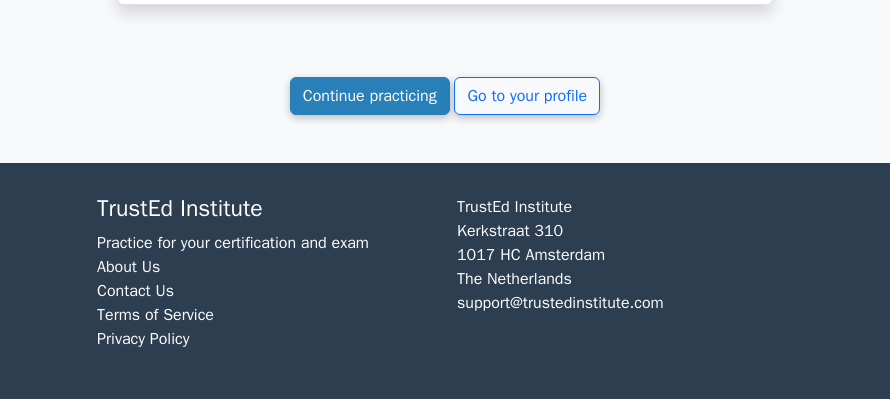click on "Continue practicing" at bounding box center (370, 96) 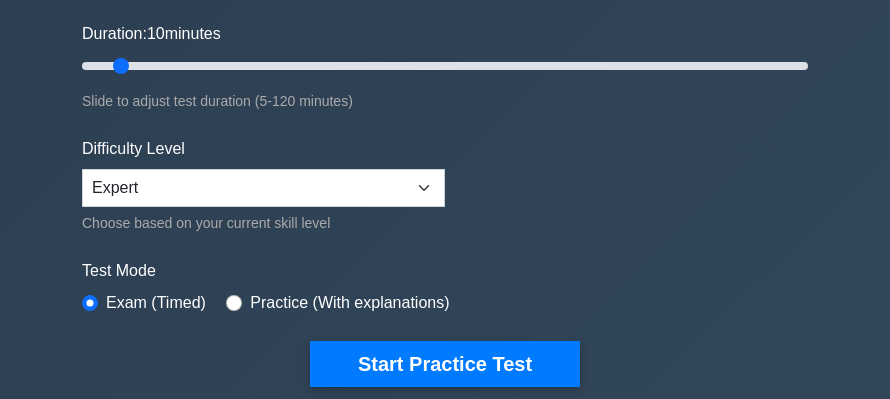 scroll, scrollTop: 400, scrollLeft: 0, axis: vertical 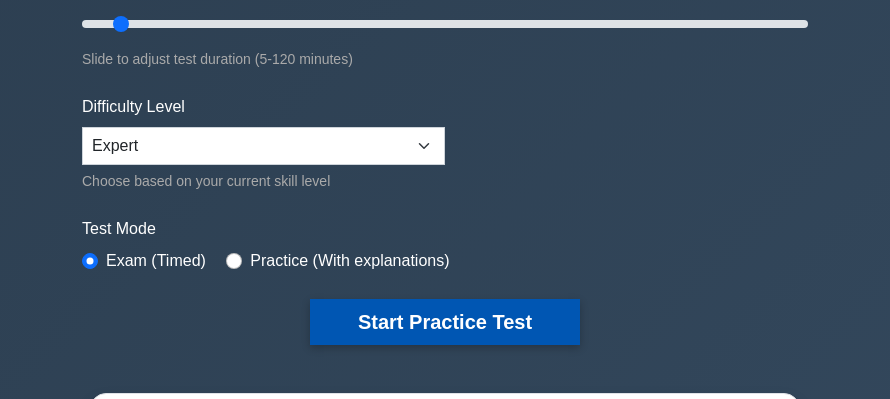 click on "Start Practice Test" at bounding box center (445, 322) 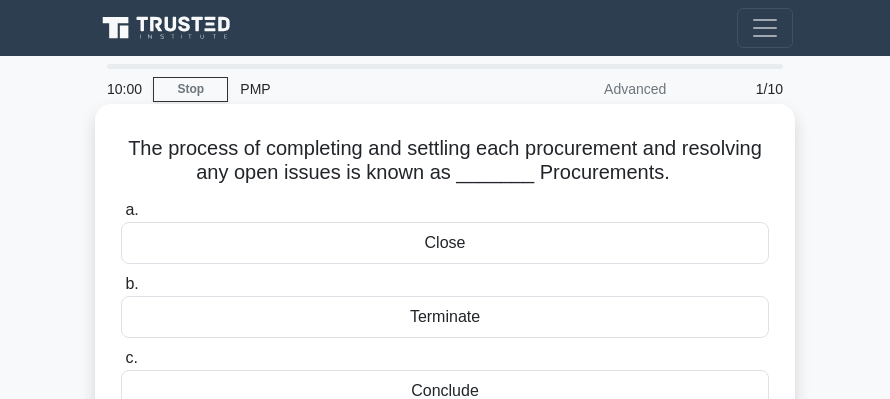 scroll, scrollTop: 0, scrollLeft: 0, axis: both 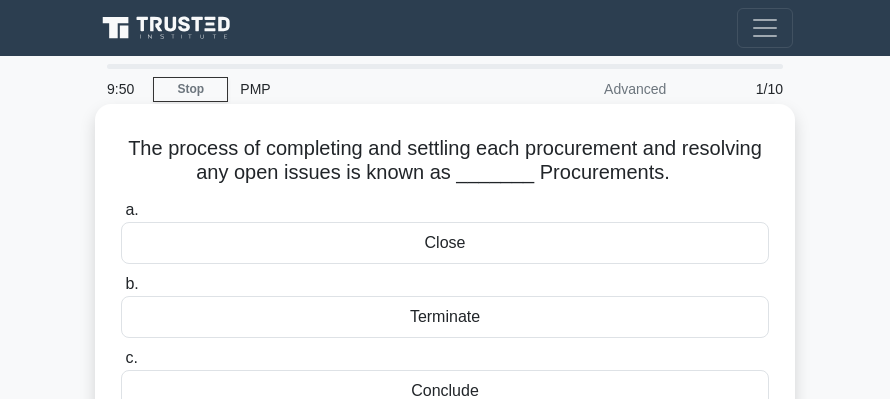 click on "Close" at bounding box center [445, 243] 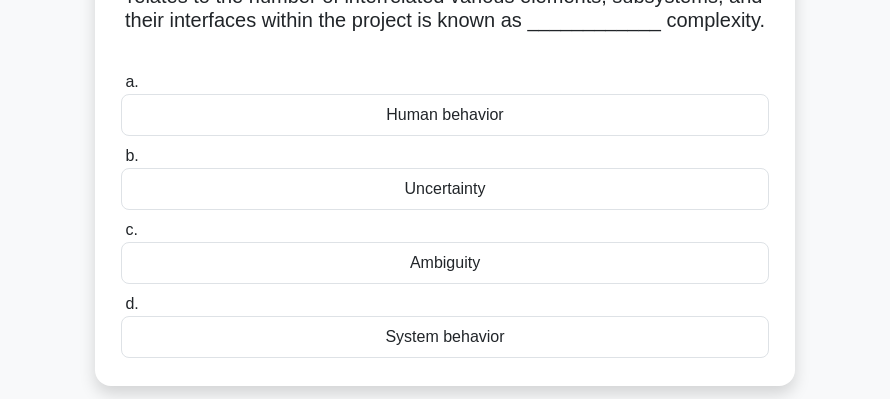 scroll, scrollTop: 200, scrollLeft: 0, axis: vertical 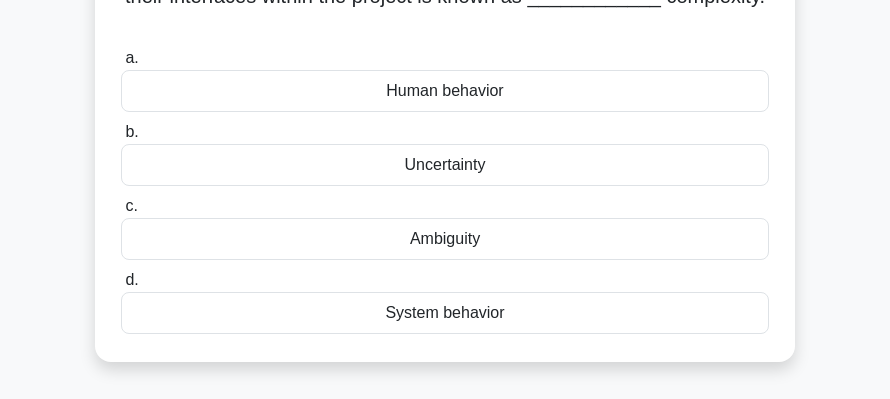 click on "System behavior" at bounding box center (445, 313) 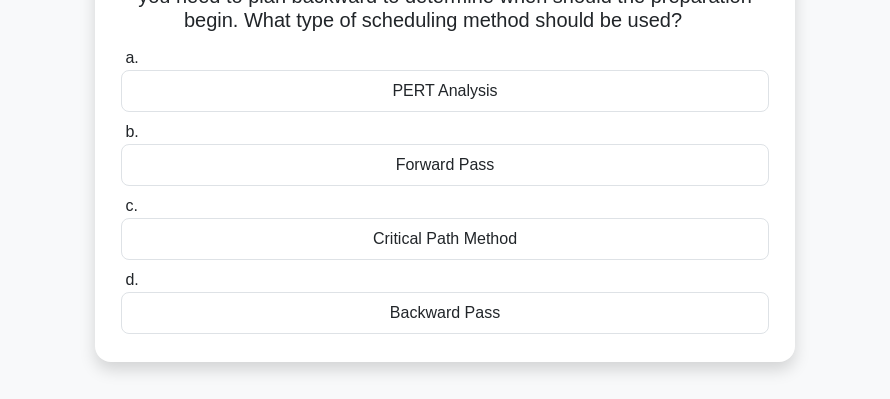 scroll, scrollTop: 200, scrollLeft: 0, axis: vertical 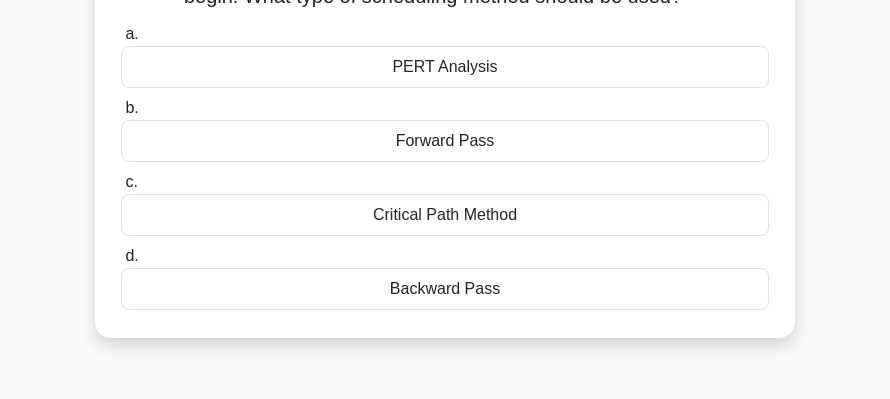 click on "Backward Pass" at bounding box center [445, 289] 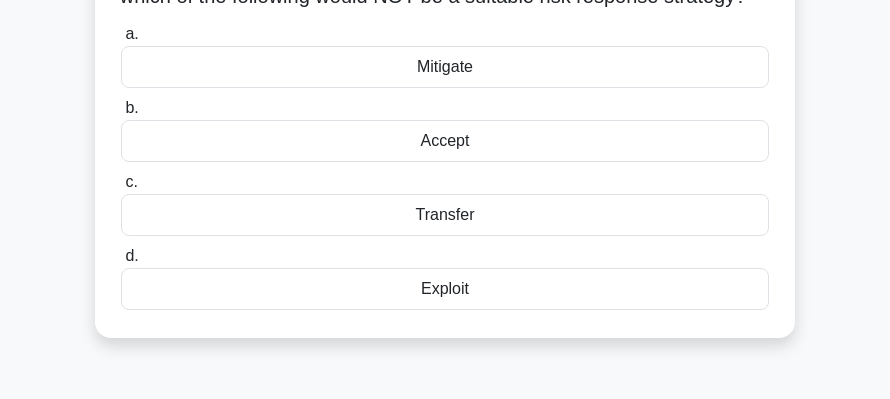 scroll, scrollTop: 200, scrollLeft: 0, axis: vertical 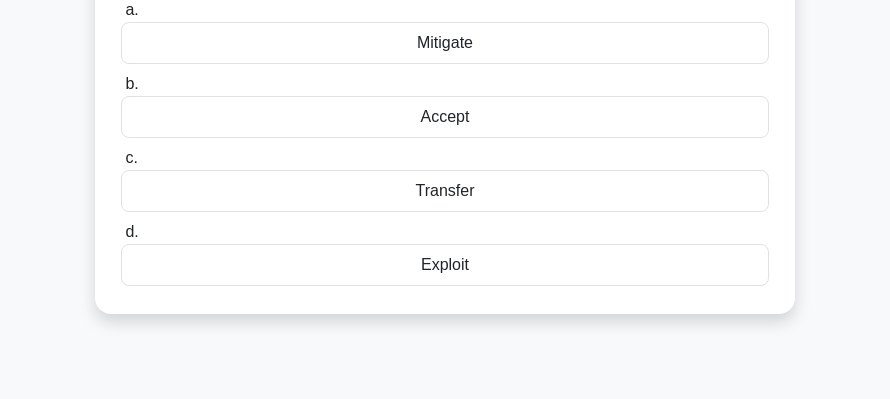 click on "Exploit" at bounding box center [445, 265] 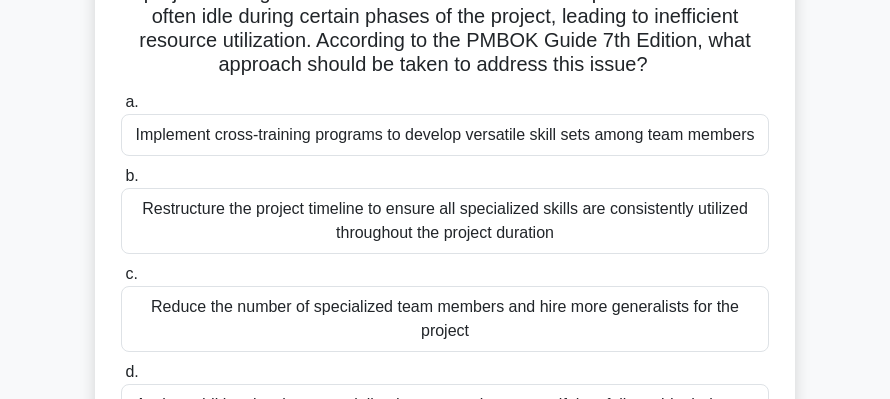 scroll, scrollTop: 133, scrollLeft: 0, axis: vertical 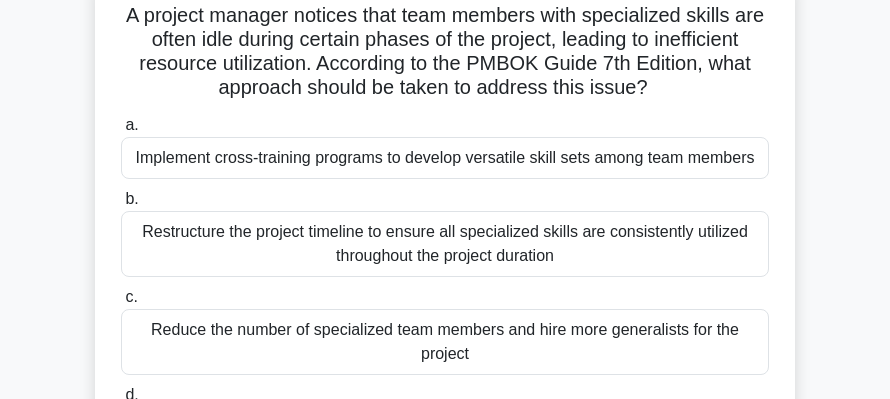 click on "Restructure the project timeline to ensure all specialized skills are consistently utilized throughout the project duration" at bounding box center [445, 244] 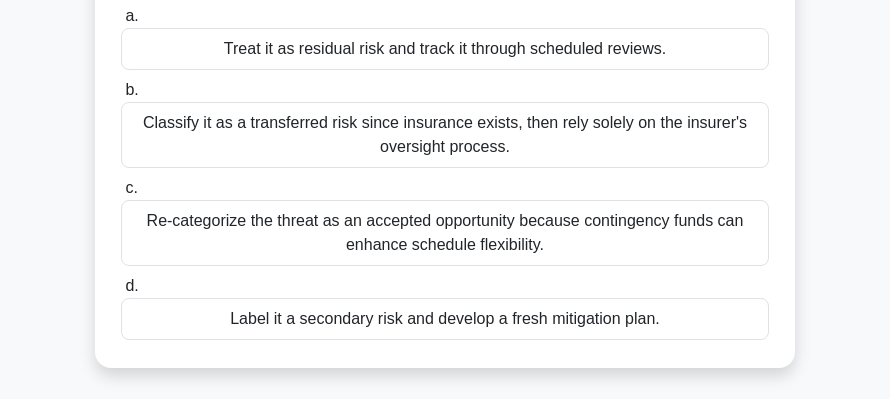 scroll, scrollTop: 266, scrollLeft: 0, axis: vertical 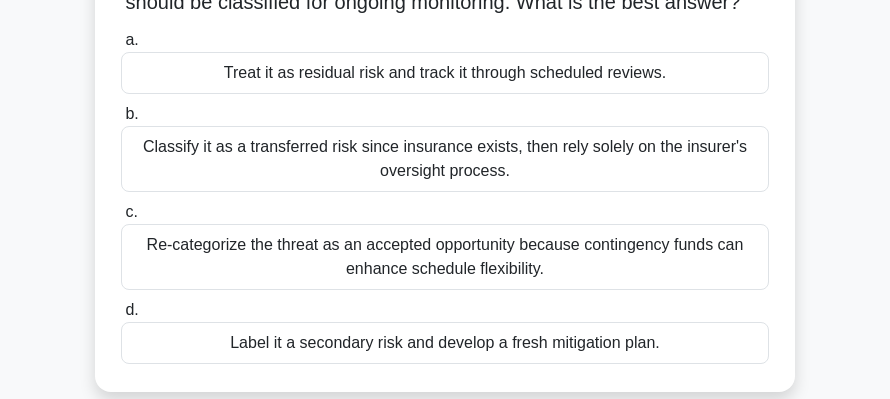 click on "Treat it as residual risk and track it through scheduled reviews." at bounding box center (445, 73) 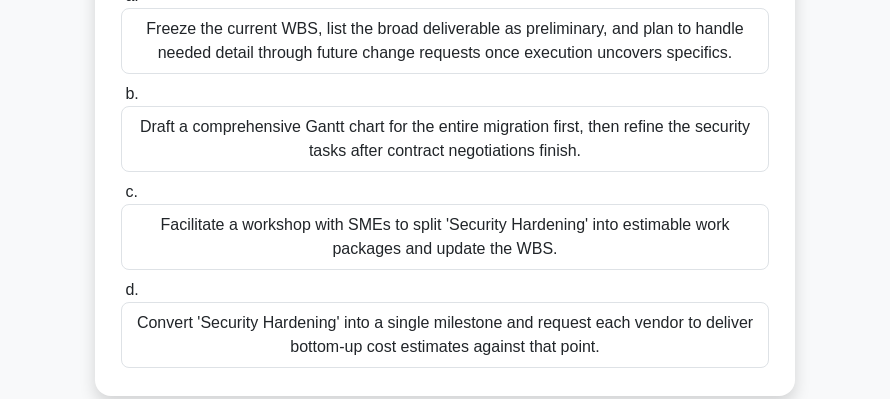 scroll, scrollTop: 333, scrollLeft: 0, axis: vertical 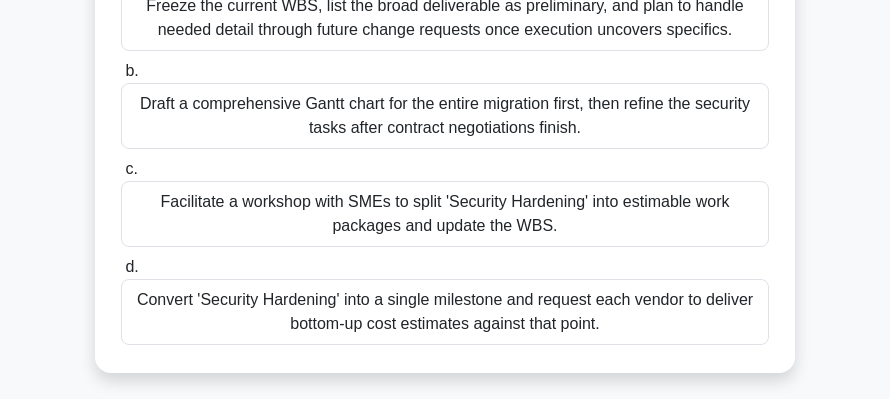 click on "Facilitate a workshop with SMEs to split 'Security Hardening' into estimable work packages and update the WBS." at bounding box center (445, 214) 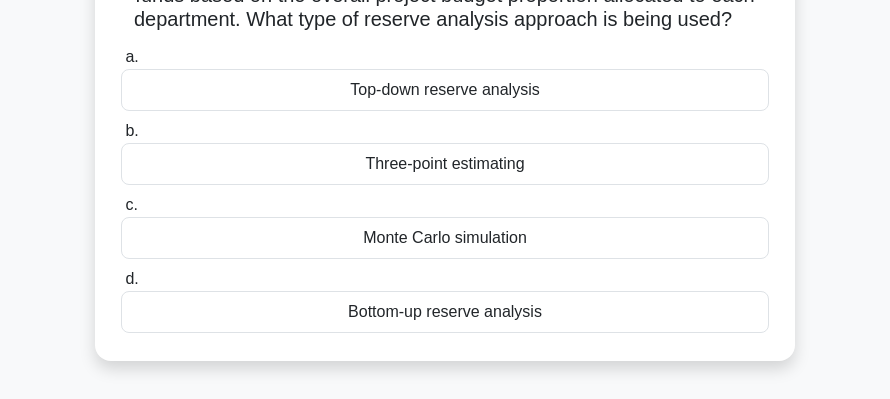 scroll, scrollTop: 200, scrollLeft: 0, axis: vertical 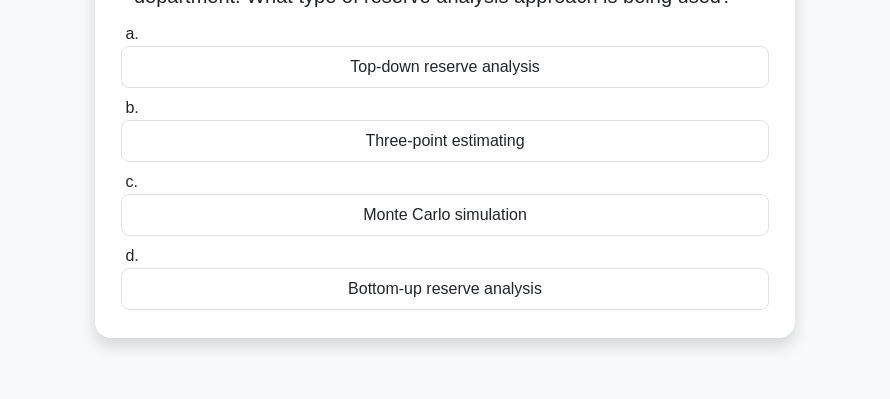 click on "Bottom-up reserve analysis" at bounding box center (445, 289) 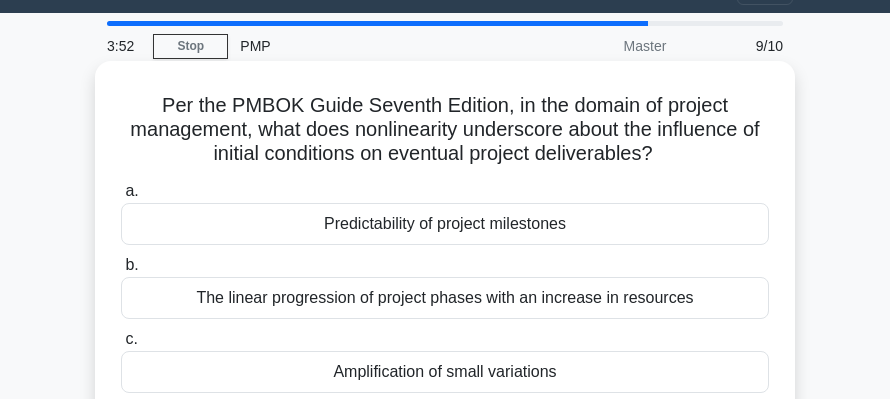 scroll, scrollTop: 133, scrollLeft: 0, axis: vertical 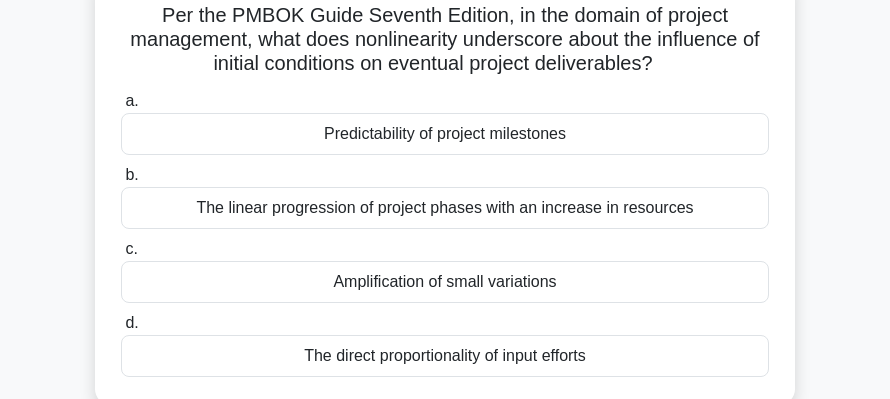 click on "The linear progression of project phases with an increase in resources" at bounding box center [445, 208] 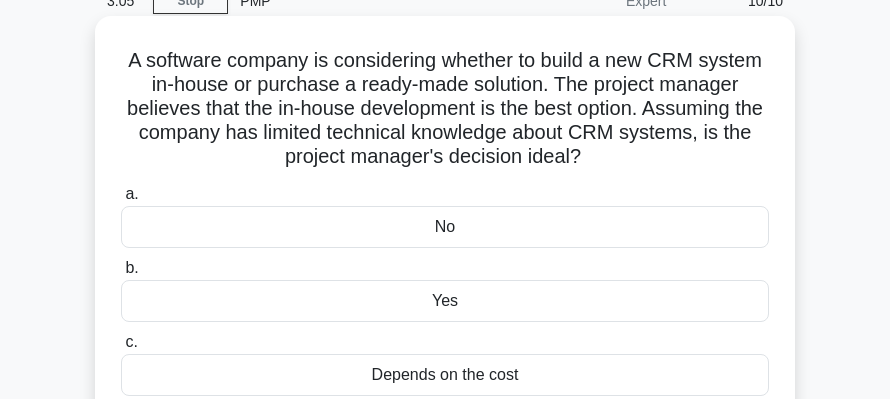 scroll, scrollTop: 66, scrollLeft: 0, axis: vertical 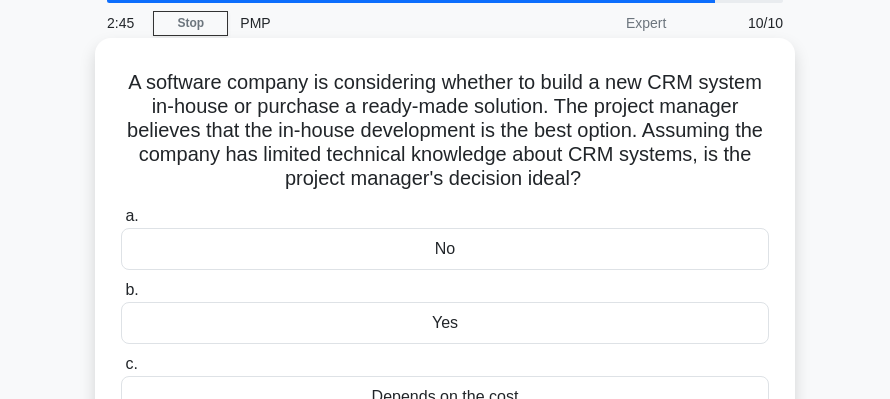 click on "No" at bounding box center (445, 249) 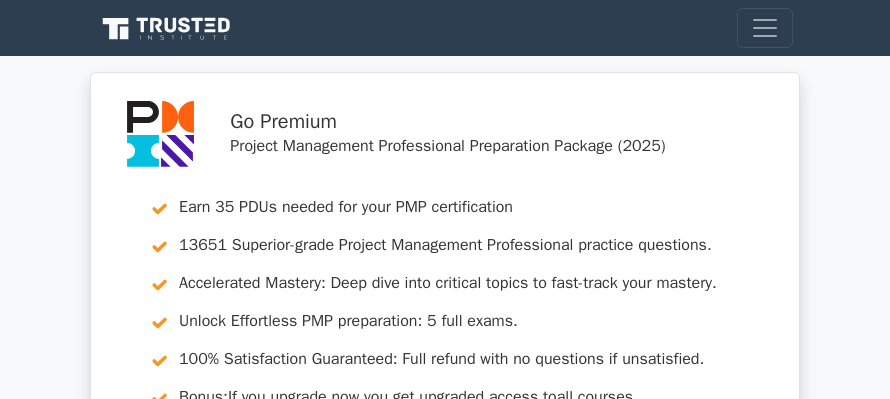 scroll, scrollTop: 733, scrollLeft: 0, axis: vertical 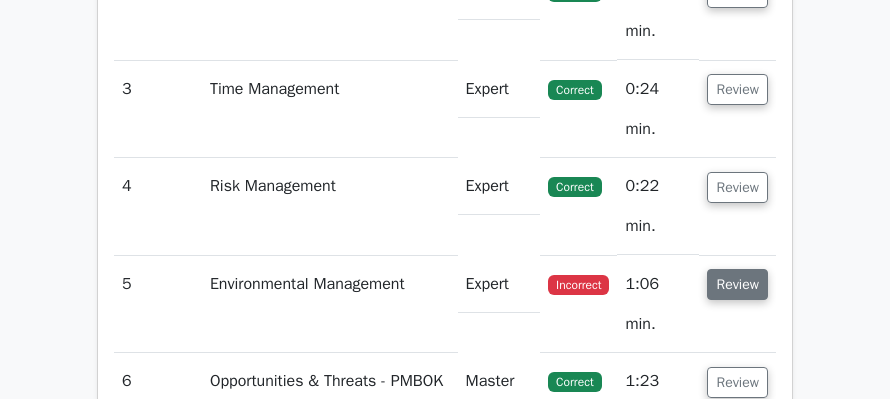 click on "Review" at bounding box center (737, 284) 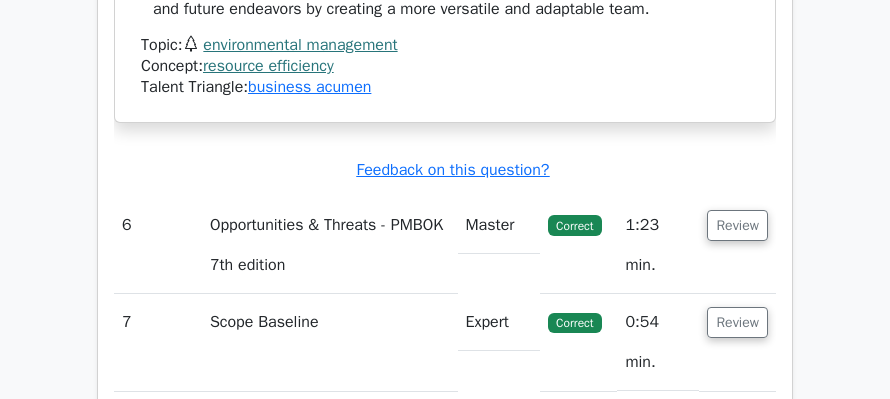 scroll, scrollTop: 4466, scrollLeft: 0, axis: vertical 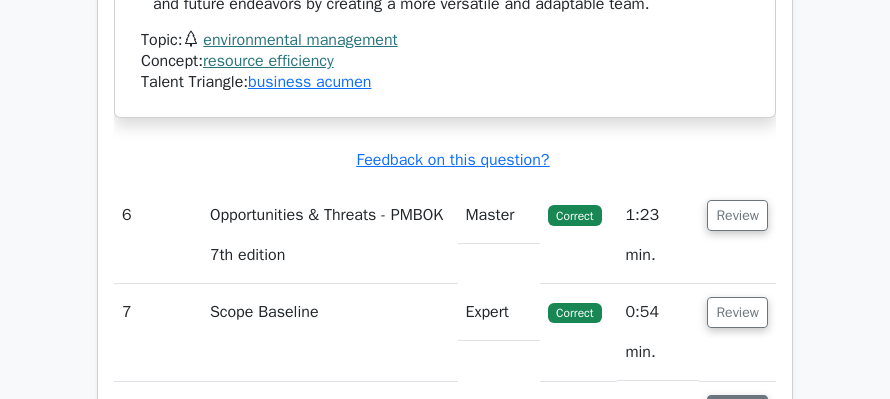 click on "Review" at bounding box center (737, 410) 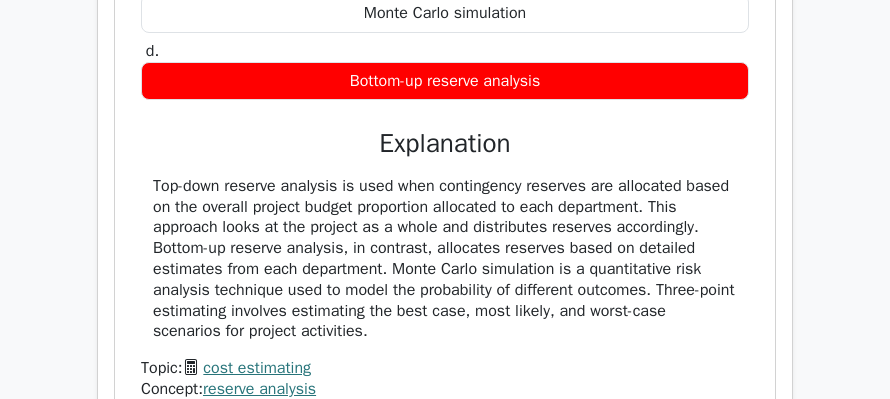 scroll, scrollTop: 5333, scrollLeft: 0, axis: vertical 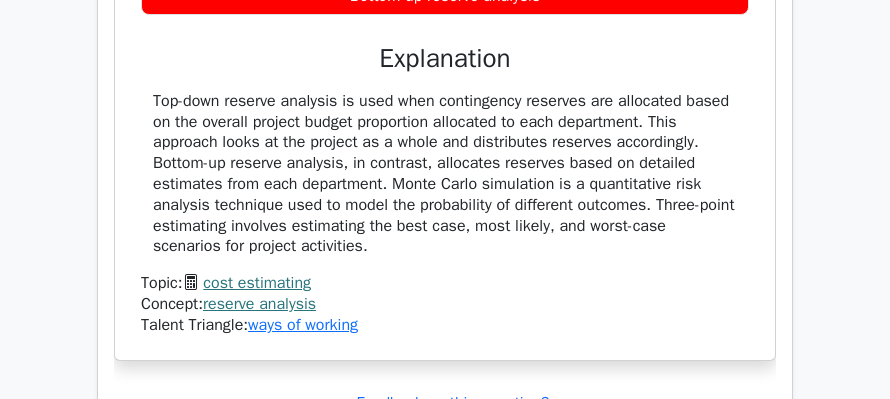 click on "Review" at bounding box center [737, 458] 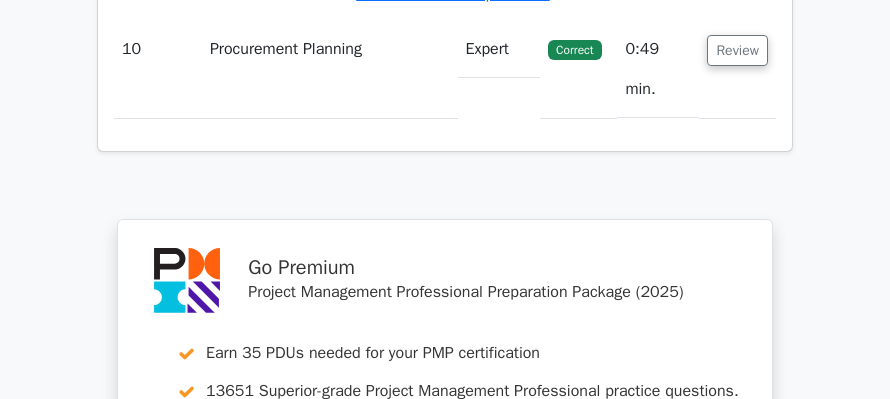 scroll, scrollTop: 6800, scrollLeft: 0, axis: vertical 